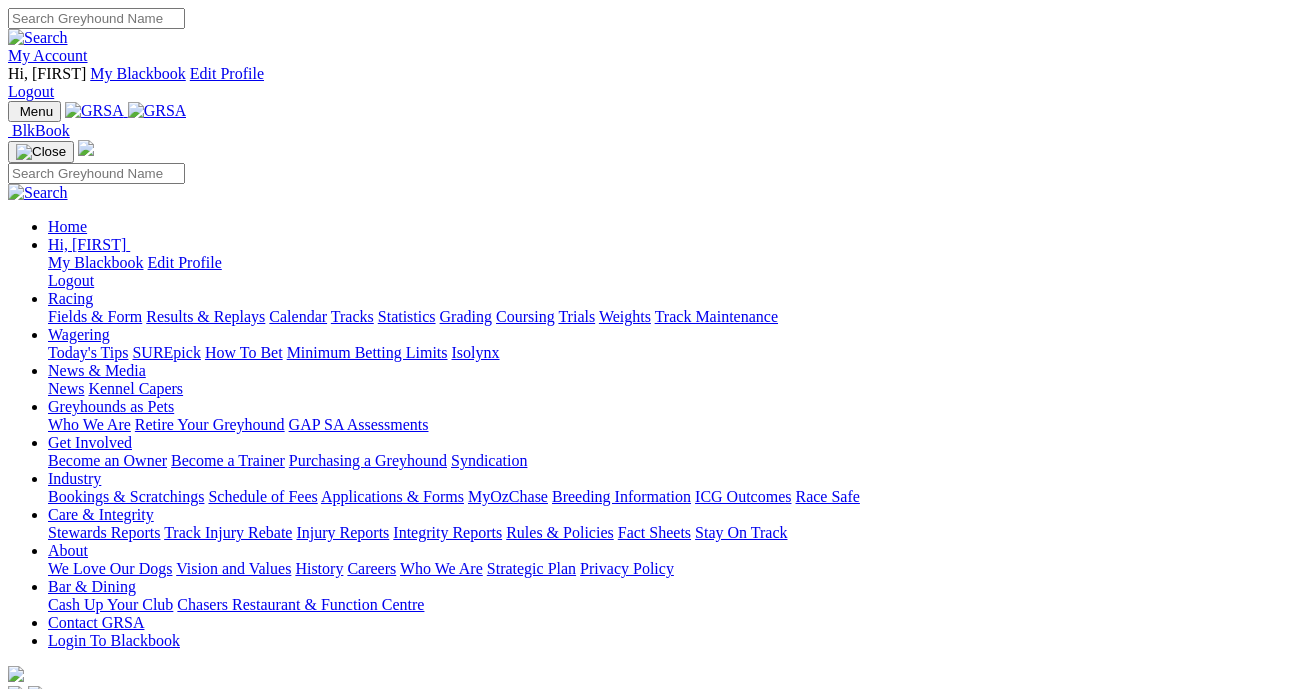 scroll, scrollTop: 0, scrollLeft: 0, axis: both 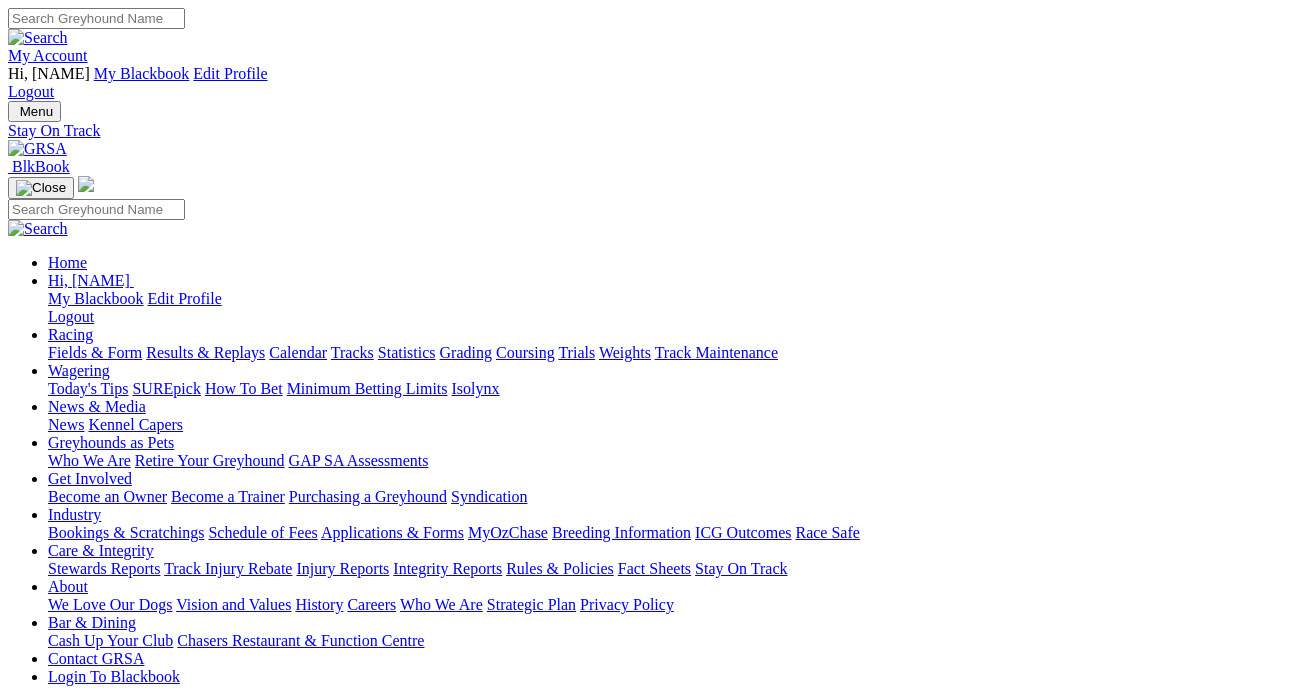 click at bounding box center [37, 149] 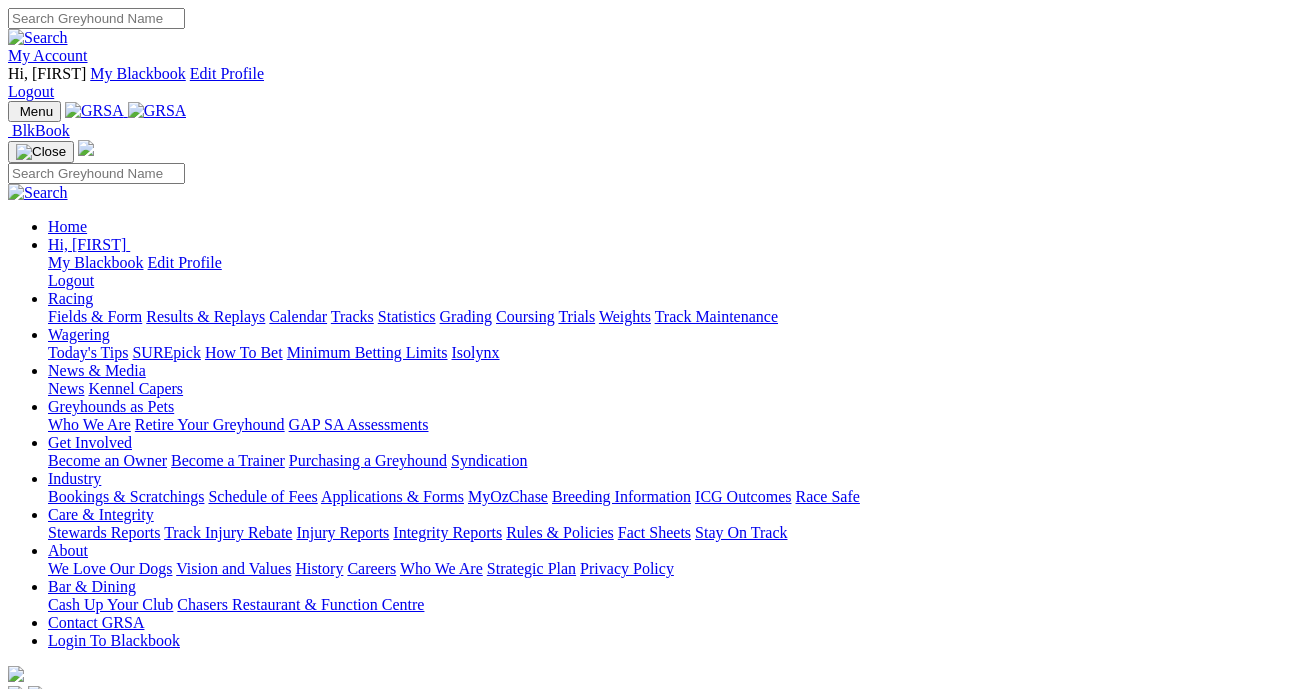 scroll, scrollTop: 0, scrollLeft: 0, axis: both 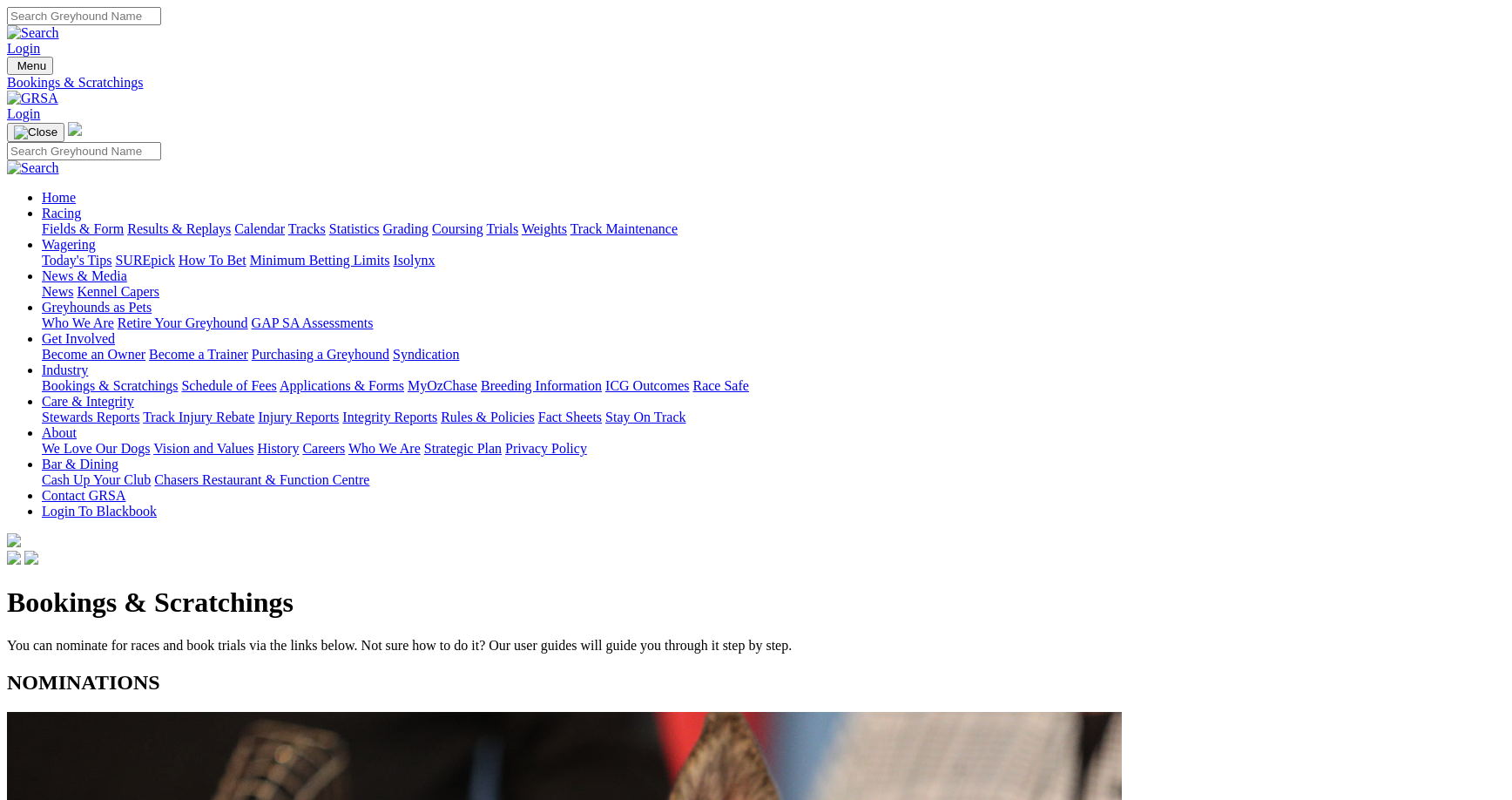 click at bounding box center (564, 1061) 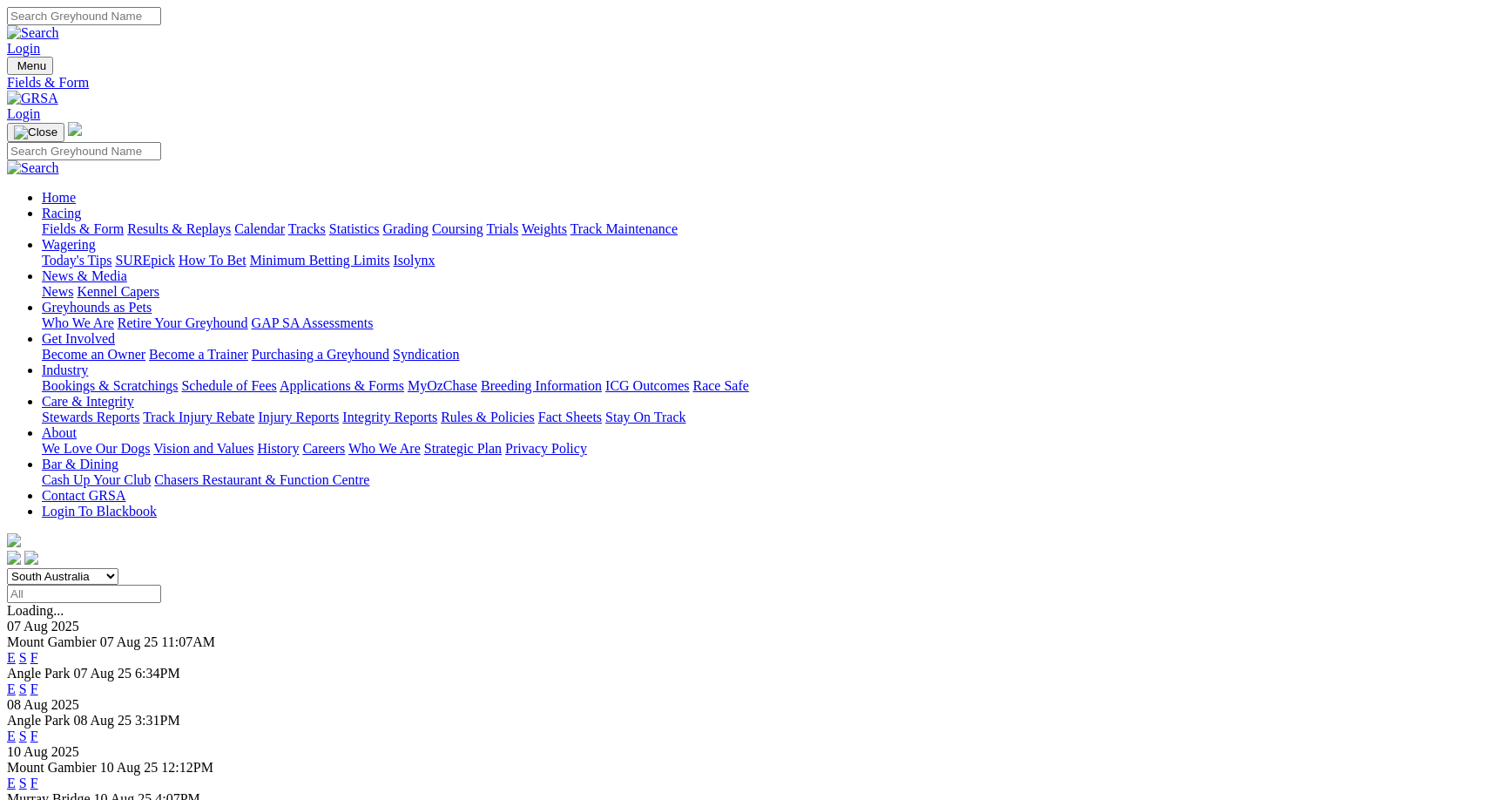 scroll, scrollTop: 0, scrollLeft: 0, axis: both 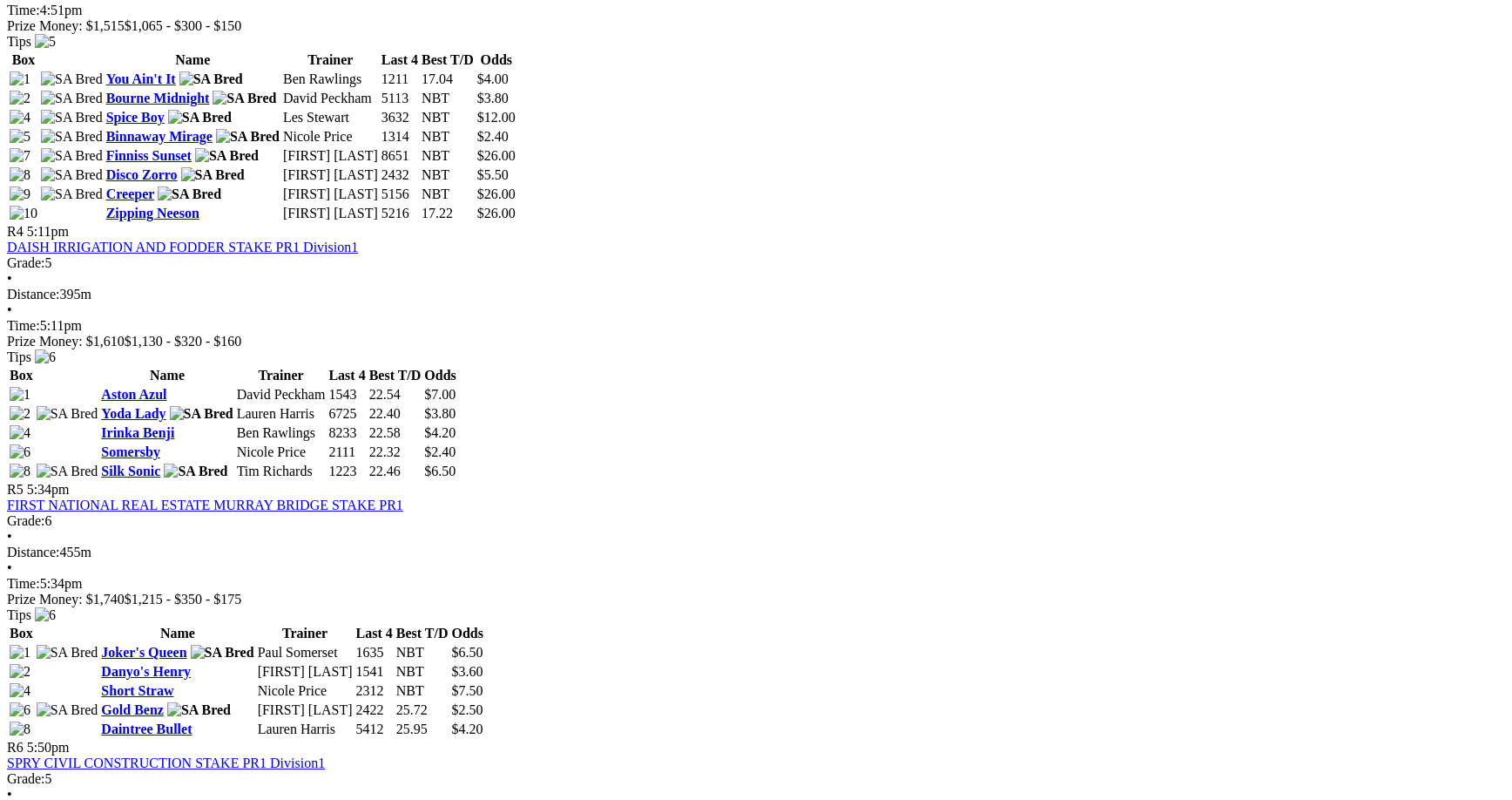 click on "Franky Hindmarsh" at bounding box center (151, 1760) 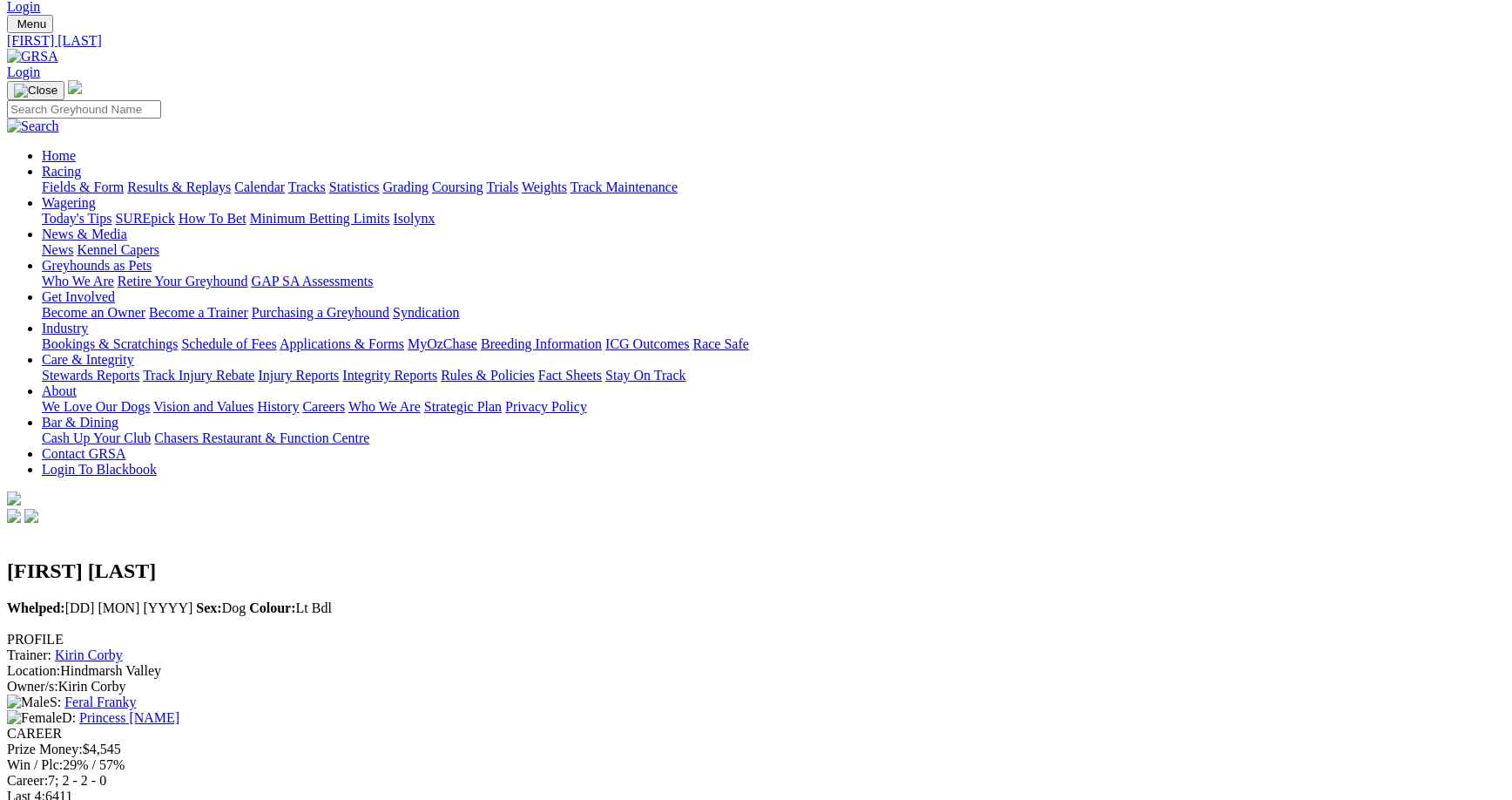 scroll, scrollTop: 0, scrollLeft: 0, axis: both 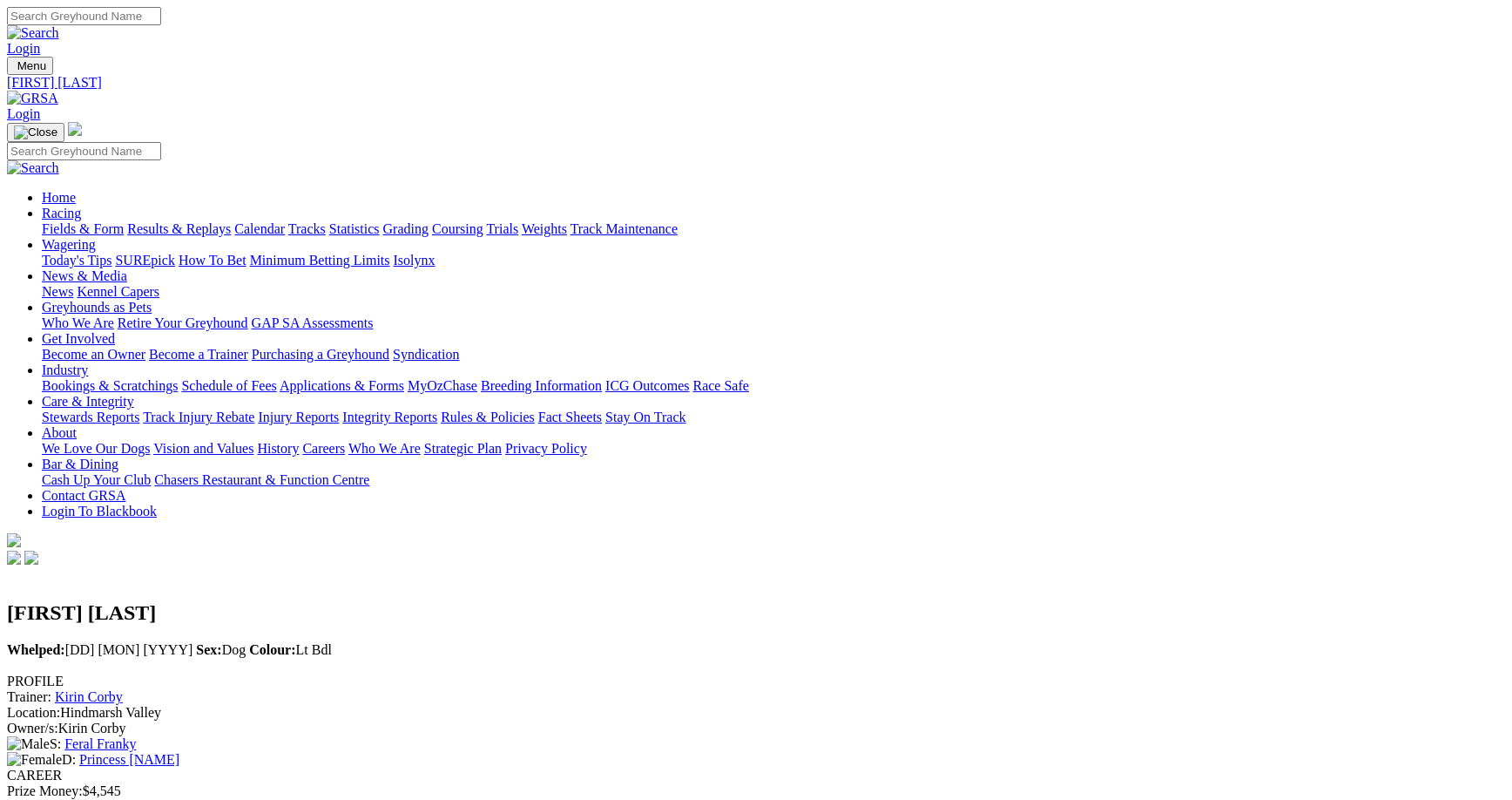 click on "Integrity Reports" at bounding box center [389, 417] 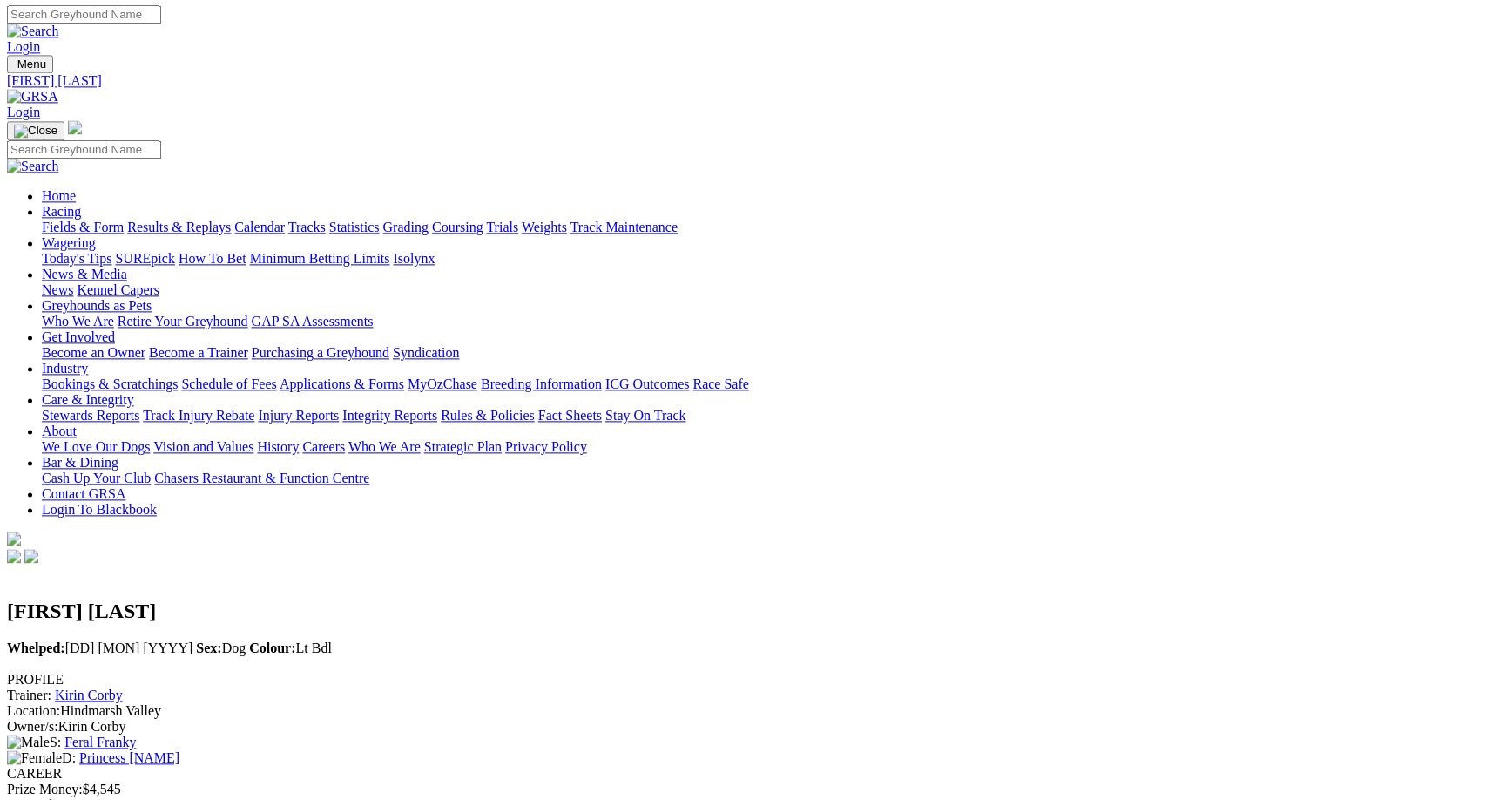 scroll, scrollTop: 3, scrollLeft: 0, axis: vertical 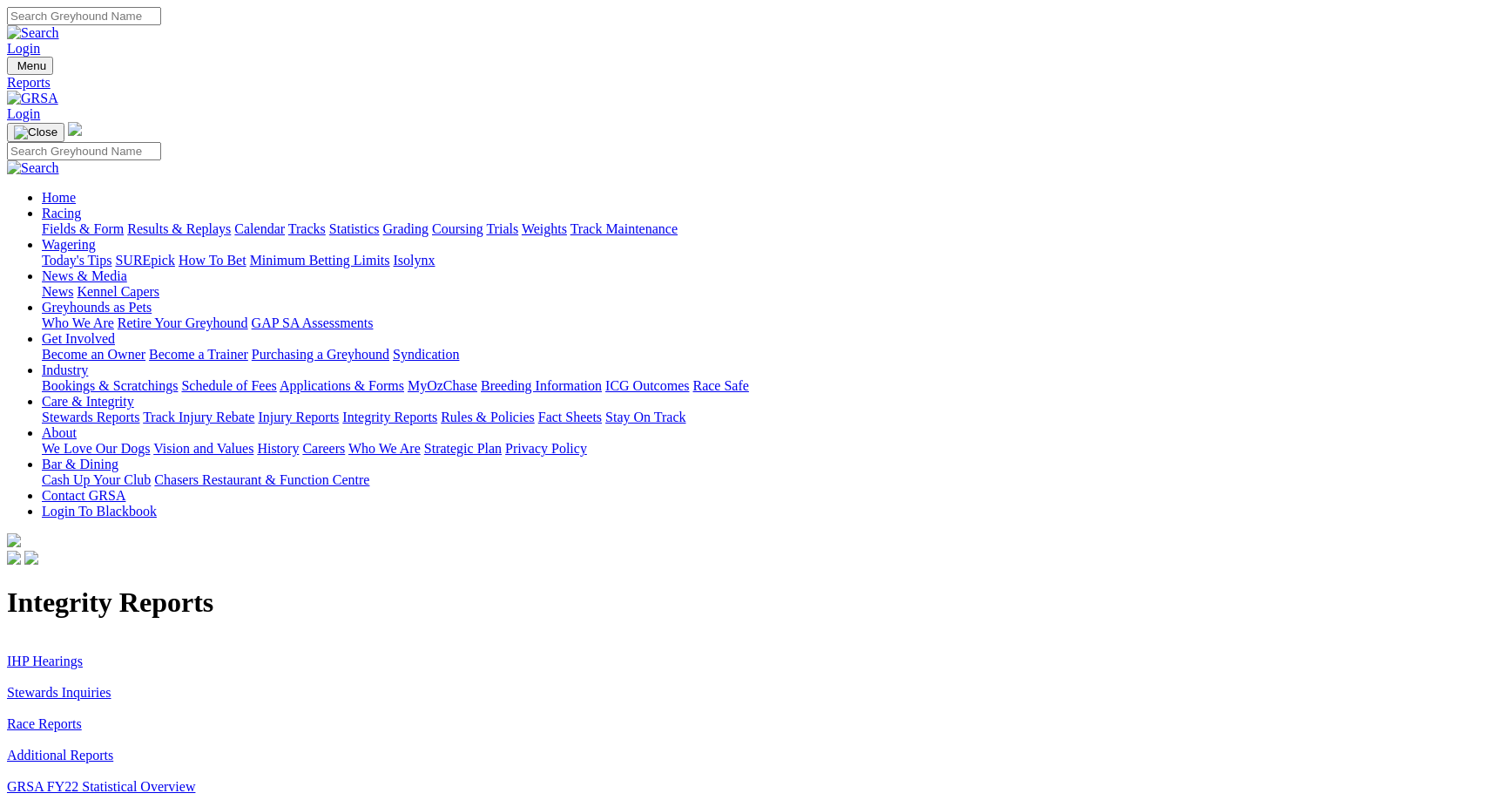 click on "Stewards Inquiries" at bounding box center (59, 692) 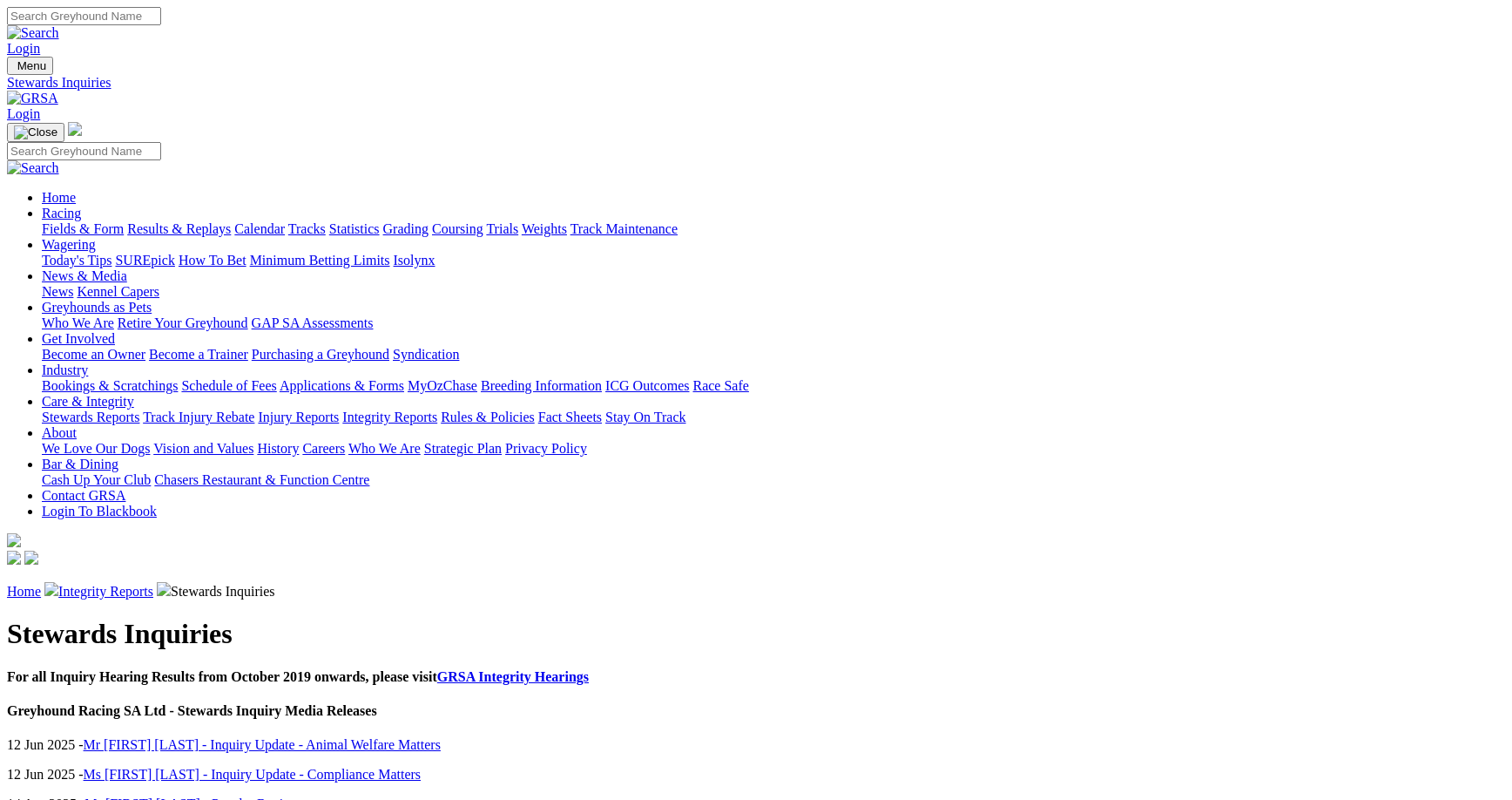 scroll, scrollTop: 0, scrollLeft: 0, axis: both 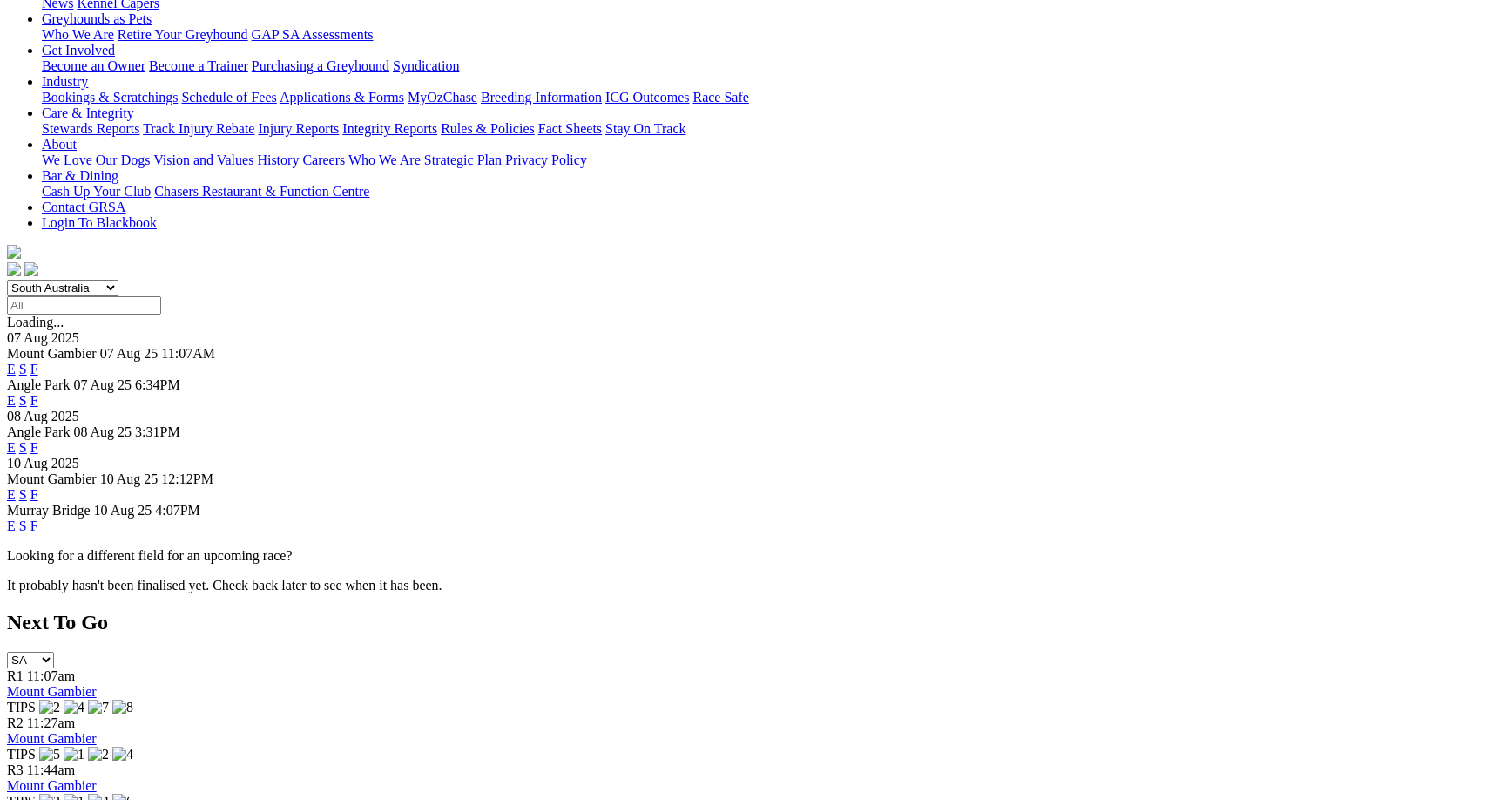 click on "F" at bounding box center [34, 447] 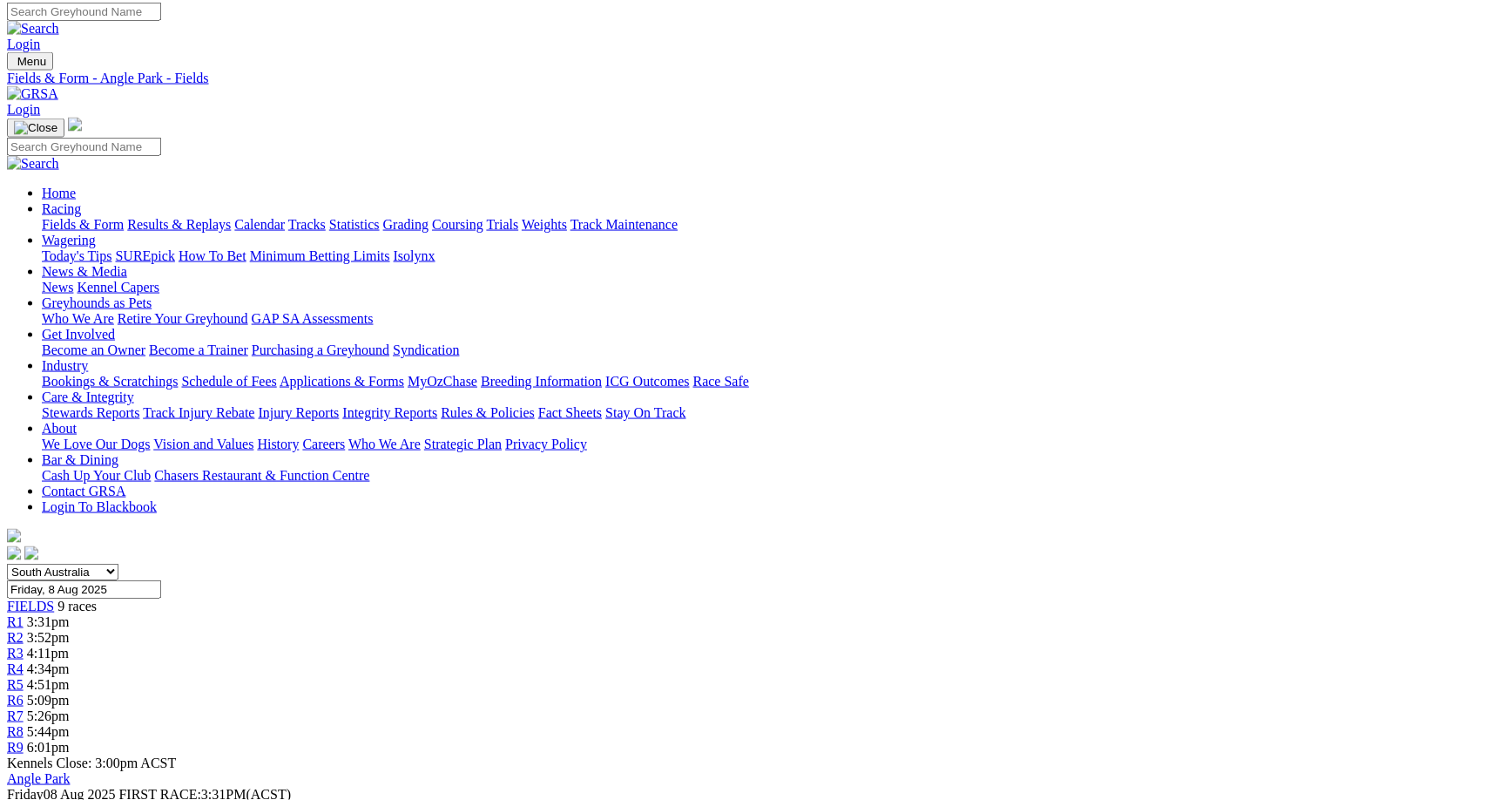 scroll, scrollTop: 1, scrollLeft: 0, axis: vertical 